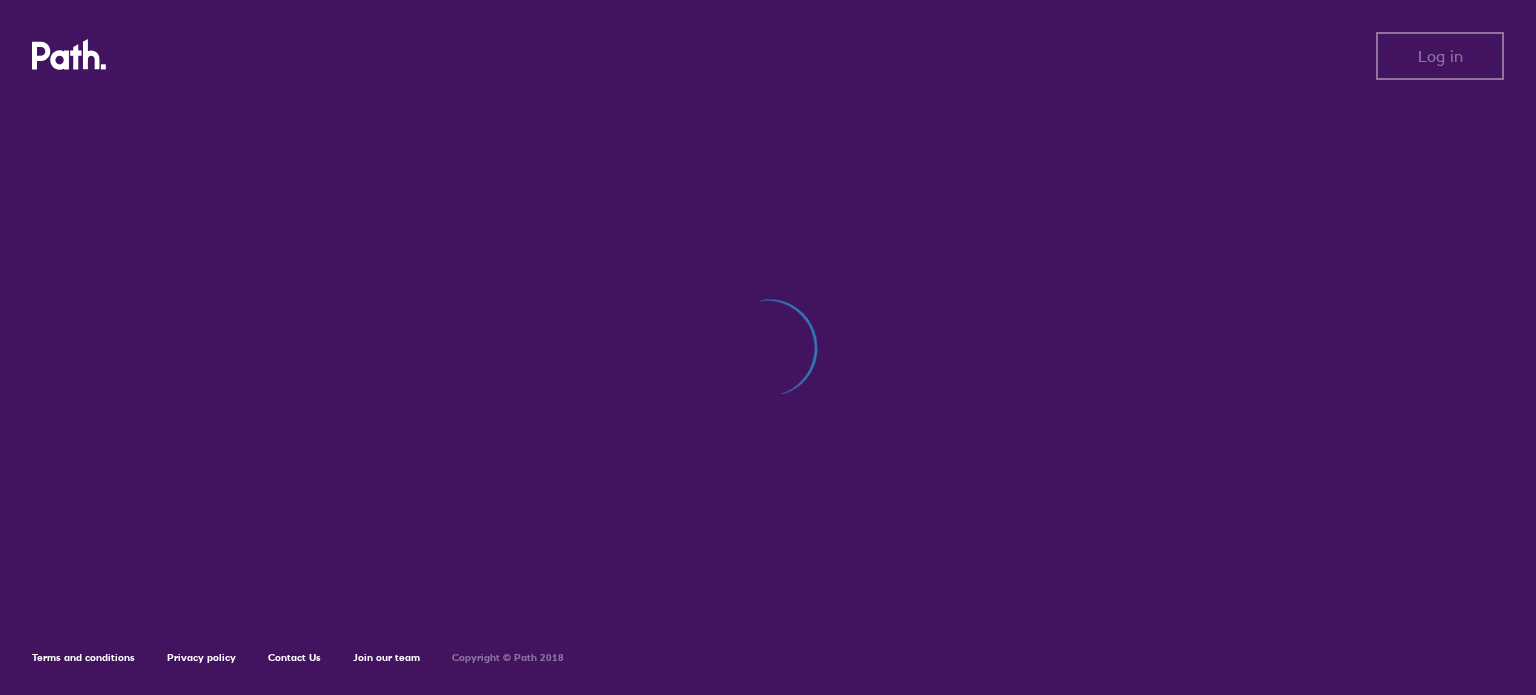 scroll, scrollTop: 0, scrollLeft: 0, axis: both 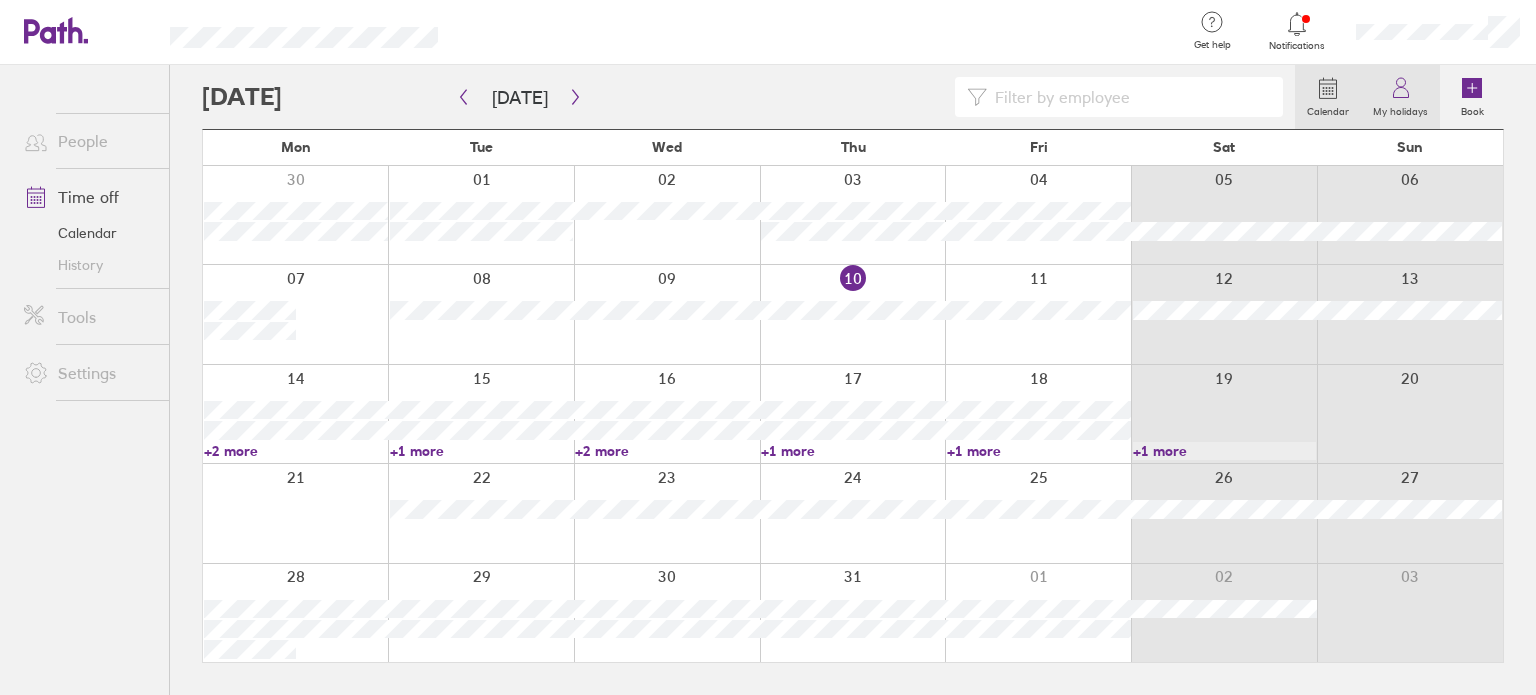 click 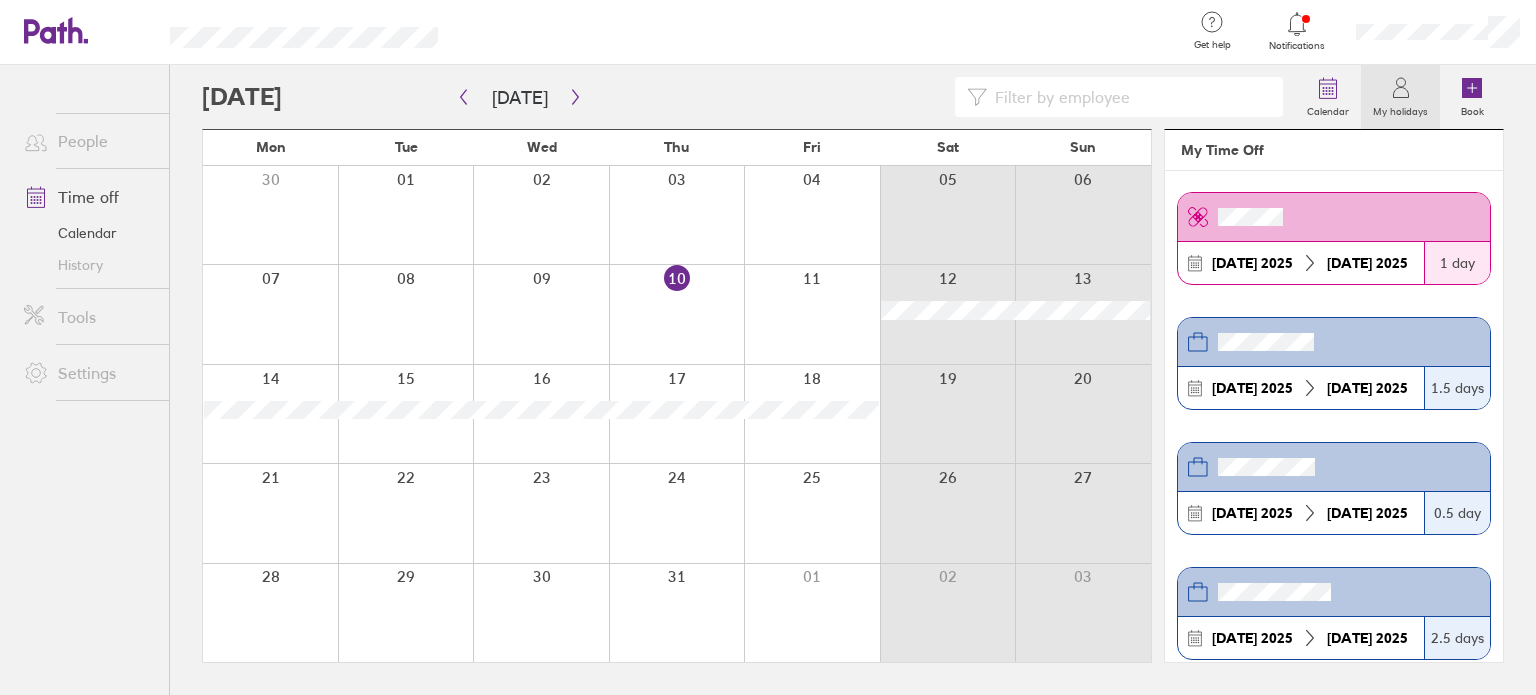scroll, scrollTop: 162, scrollLeft: 0, axis: vertical 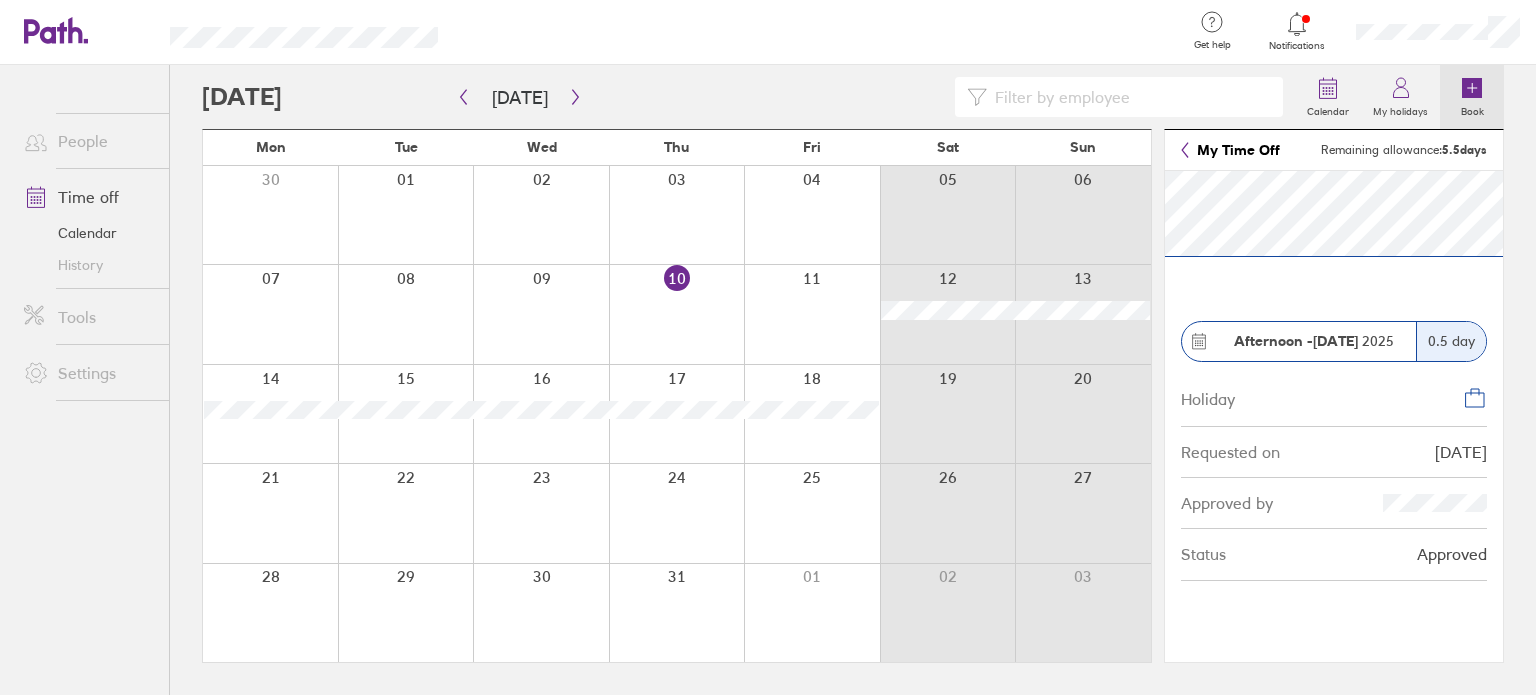 click 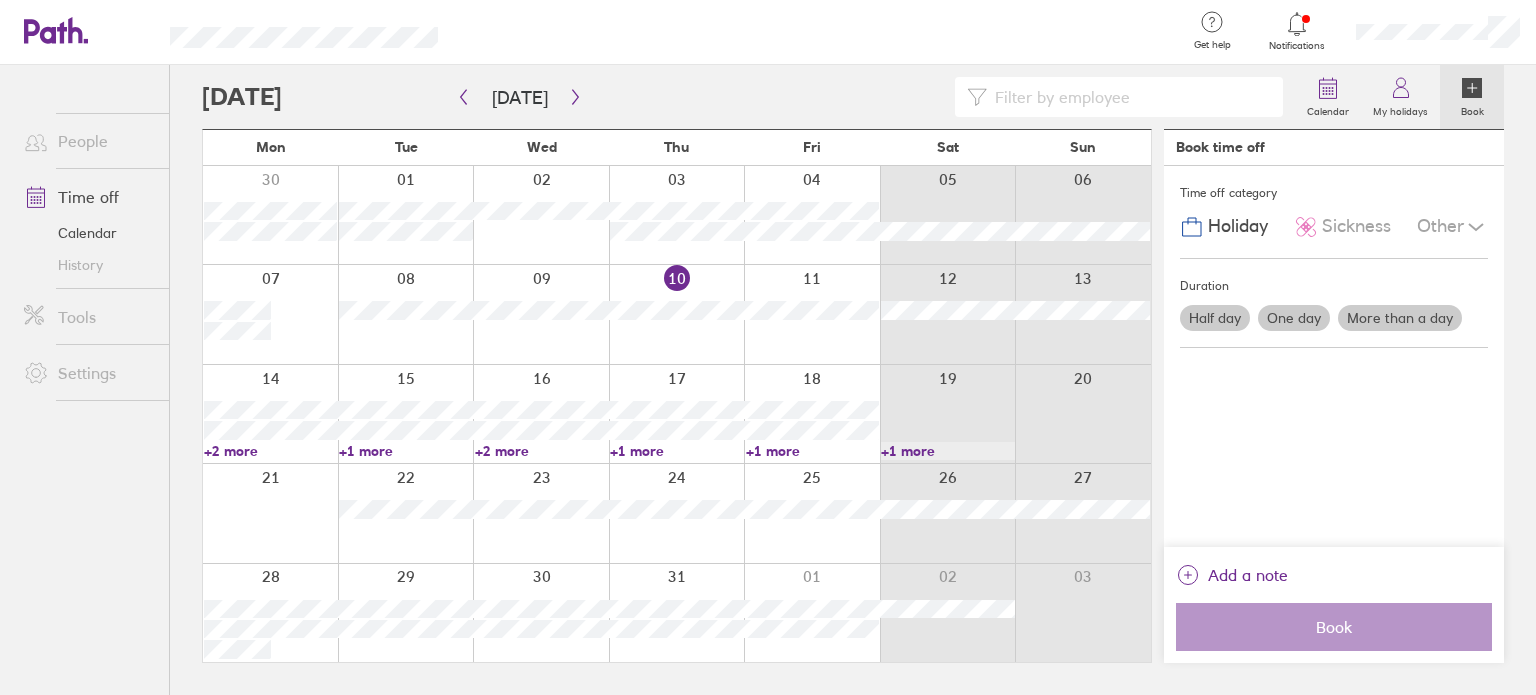 click on "Half day" at bounding box center [1215, 318] 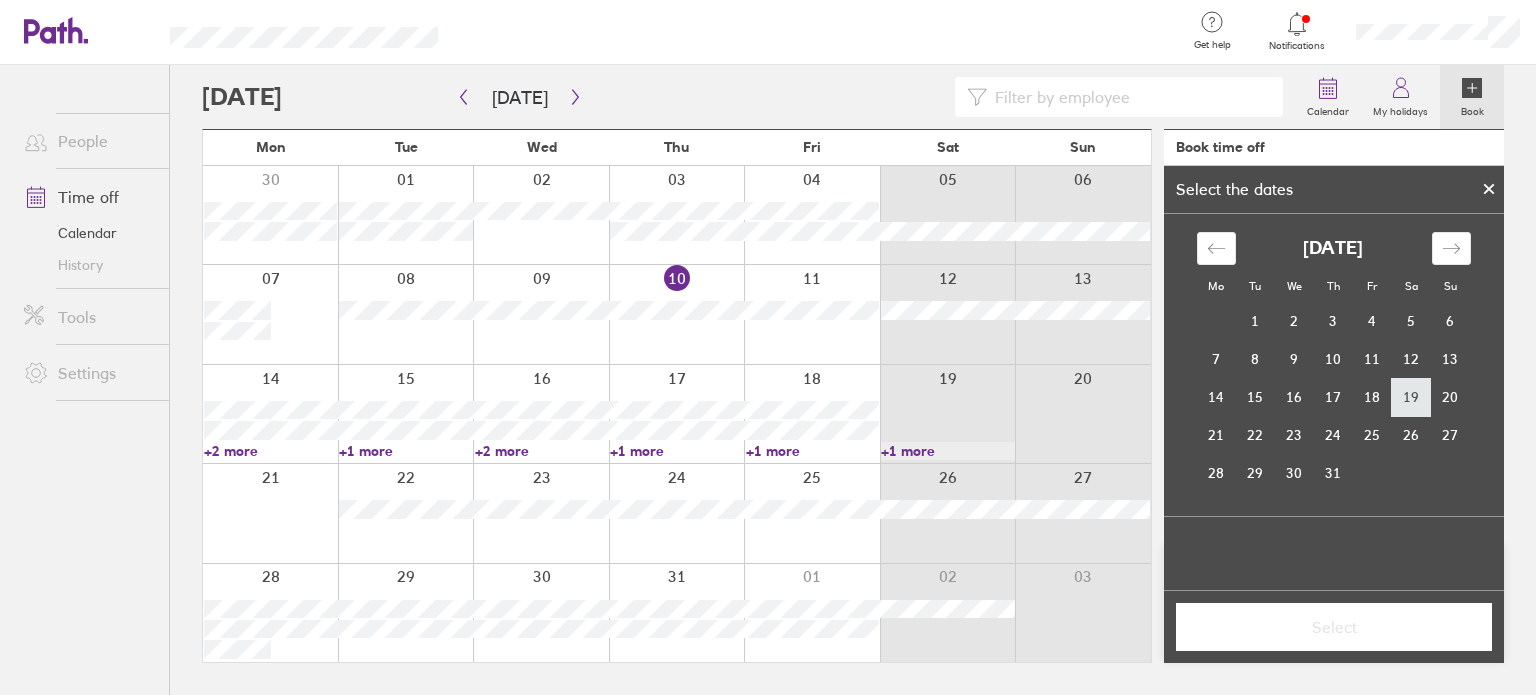click on "19" at bounding box center (1411, 397) 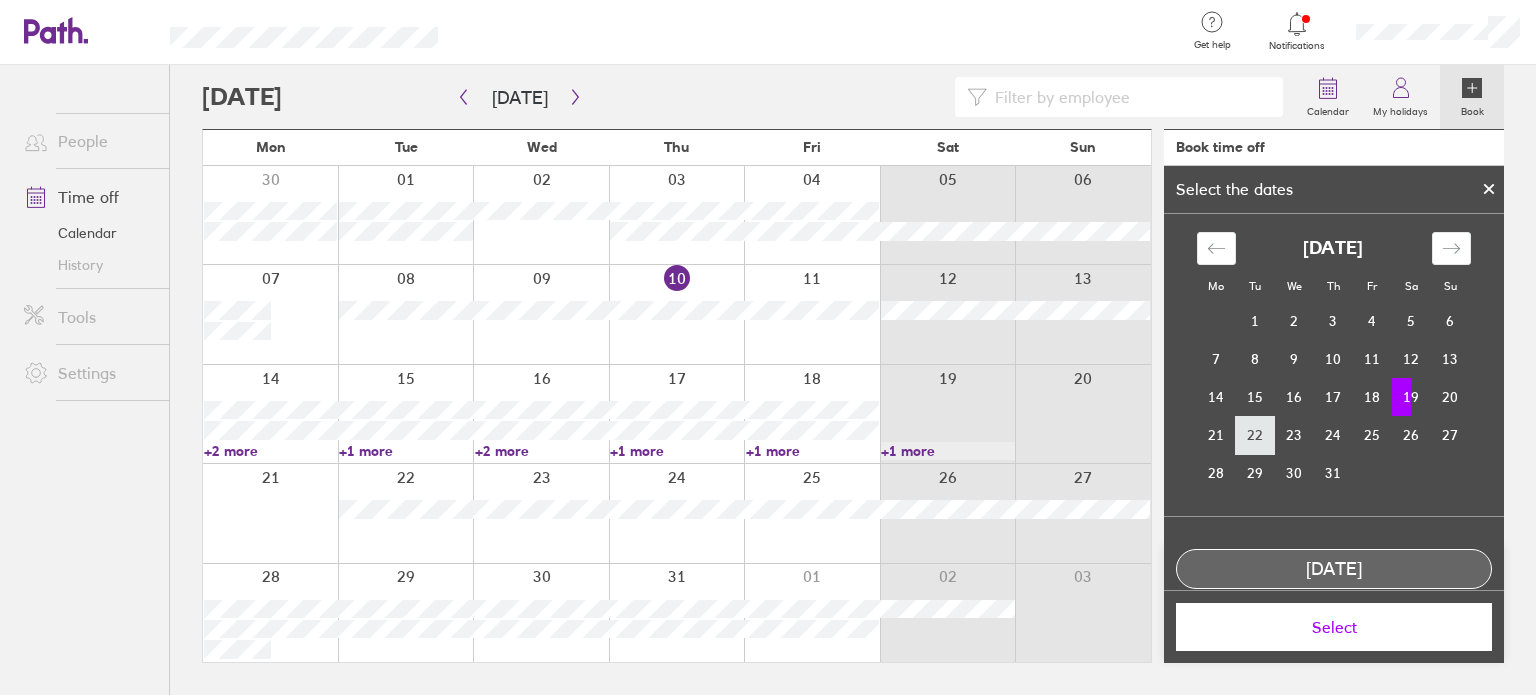 click on "22" at bounding box center [1255, 435] 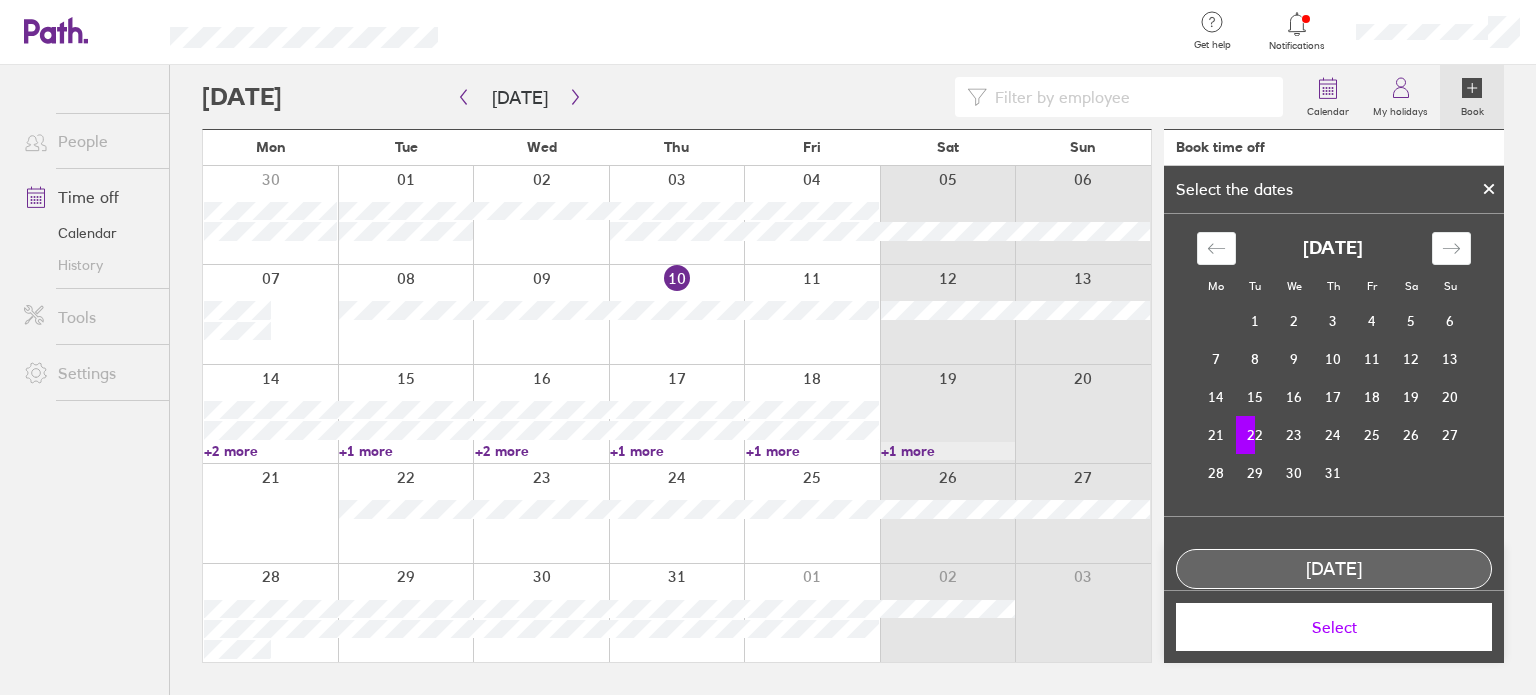 click on "Select" at bounding box center [1334, 627] 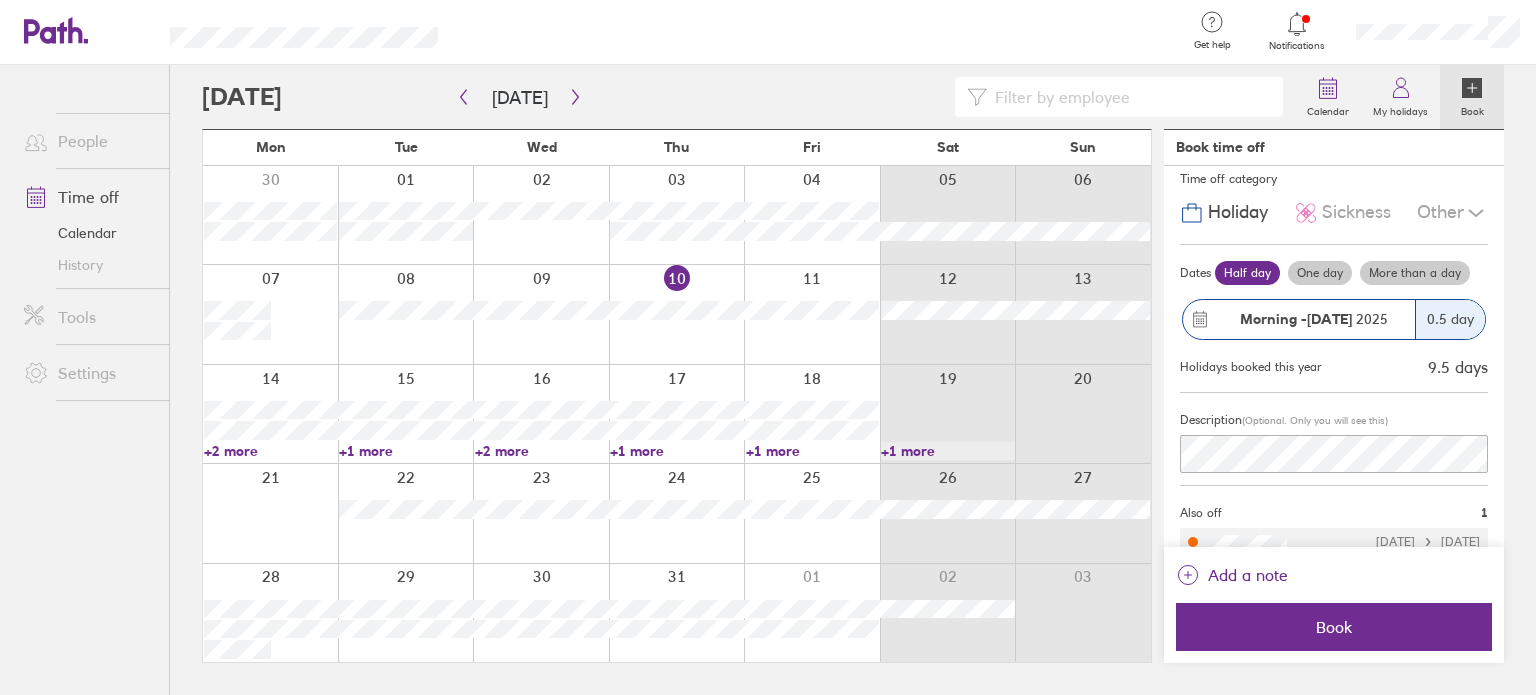 scroll, scrollTop: 35, scrollLeft: 0, axis: vertical 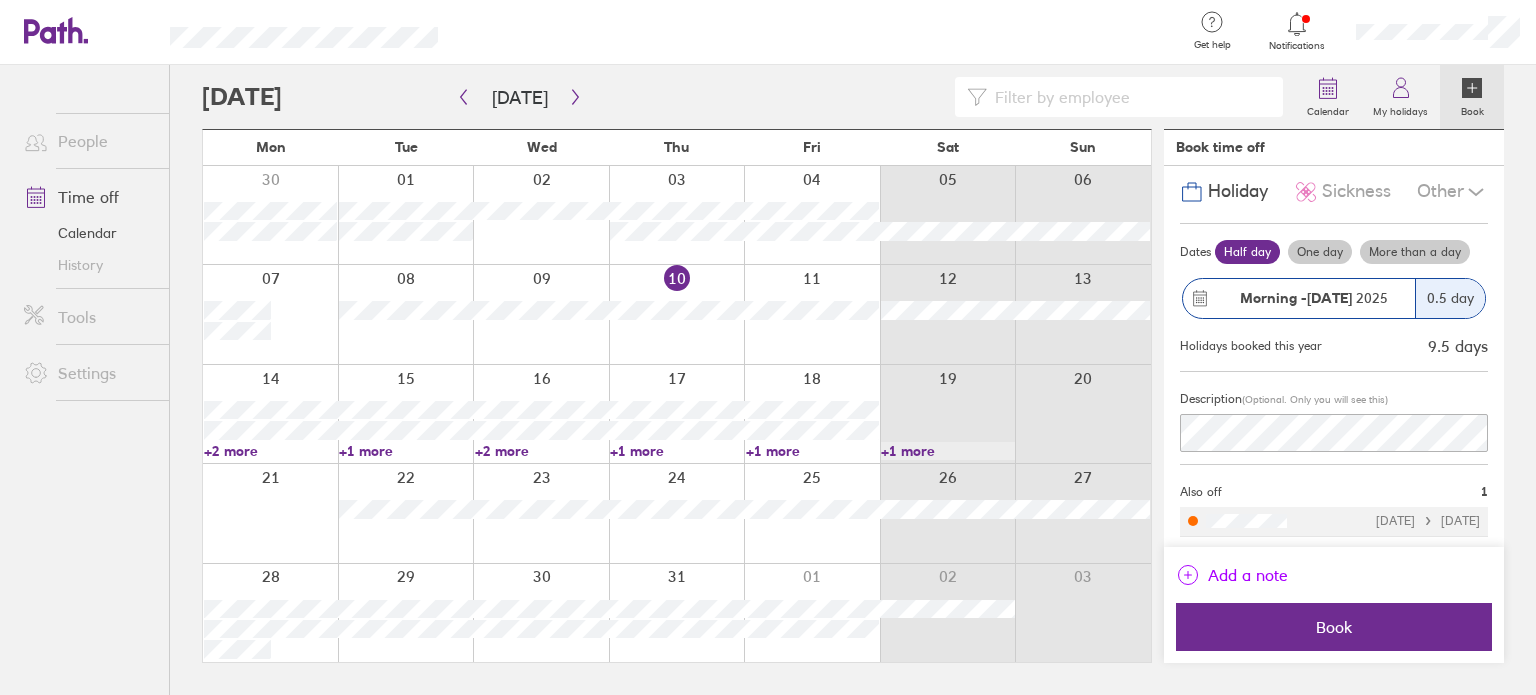 click 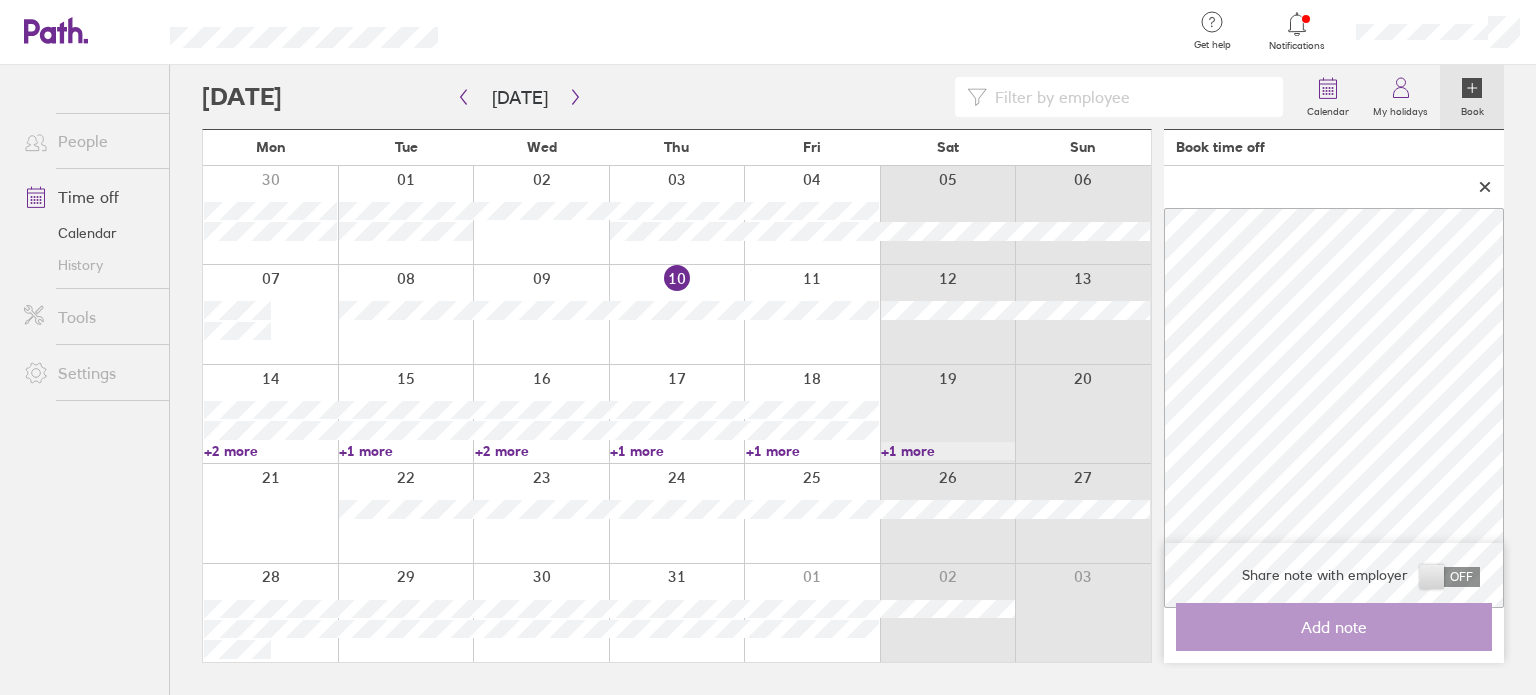 click at bounding box center [1450, 577] 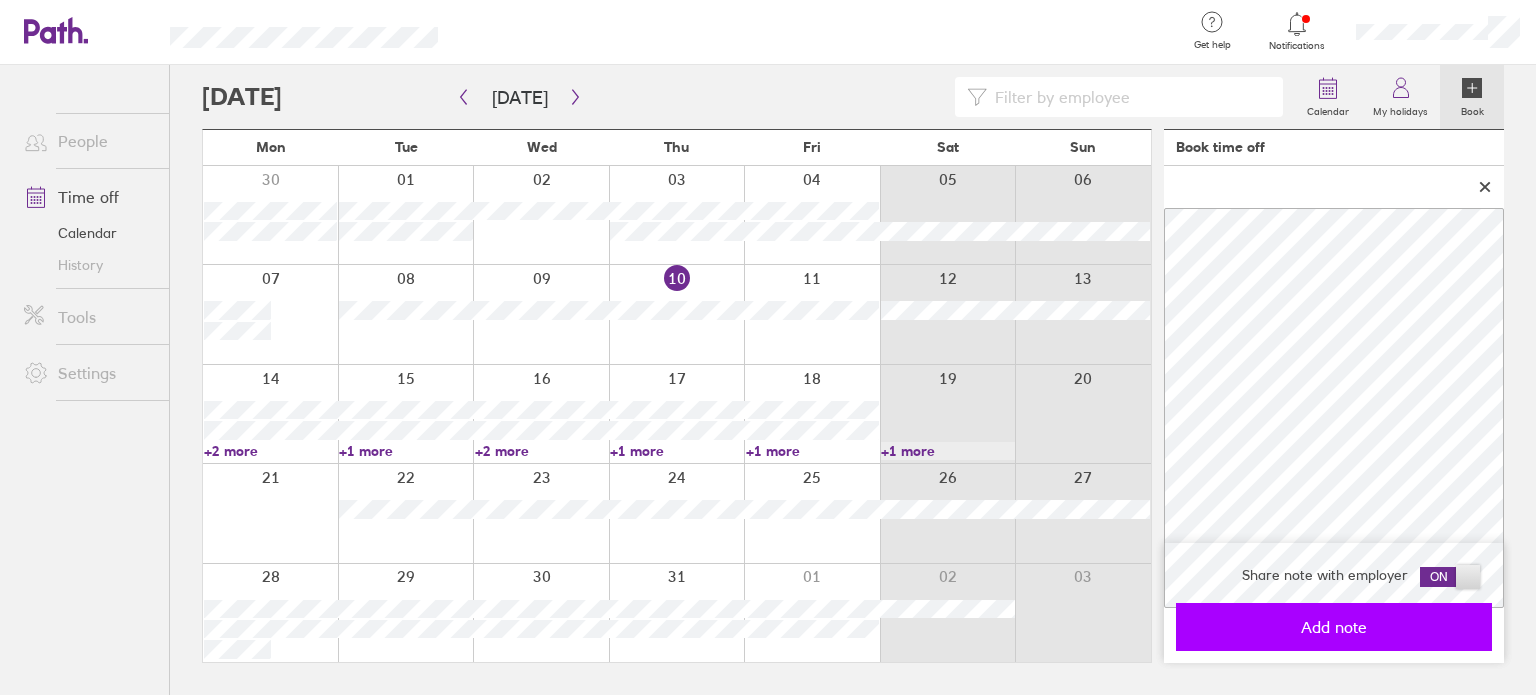click on "Add note" at bounding box center [1334, 627] 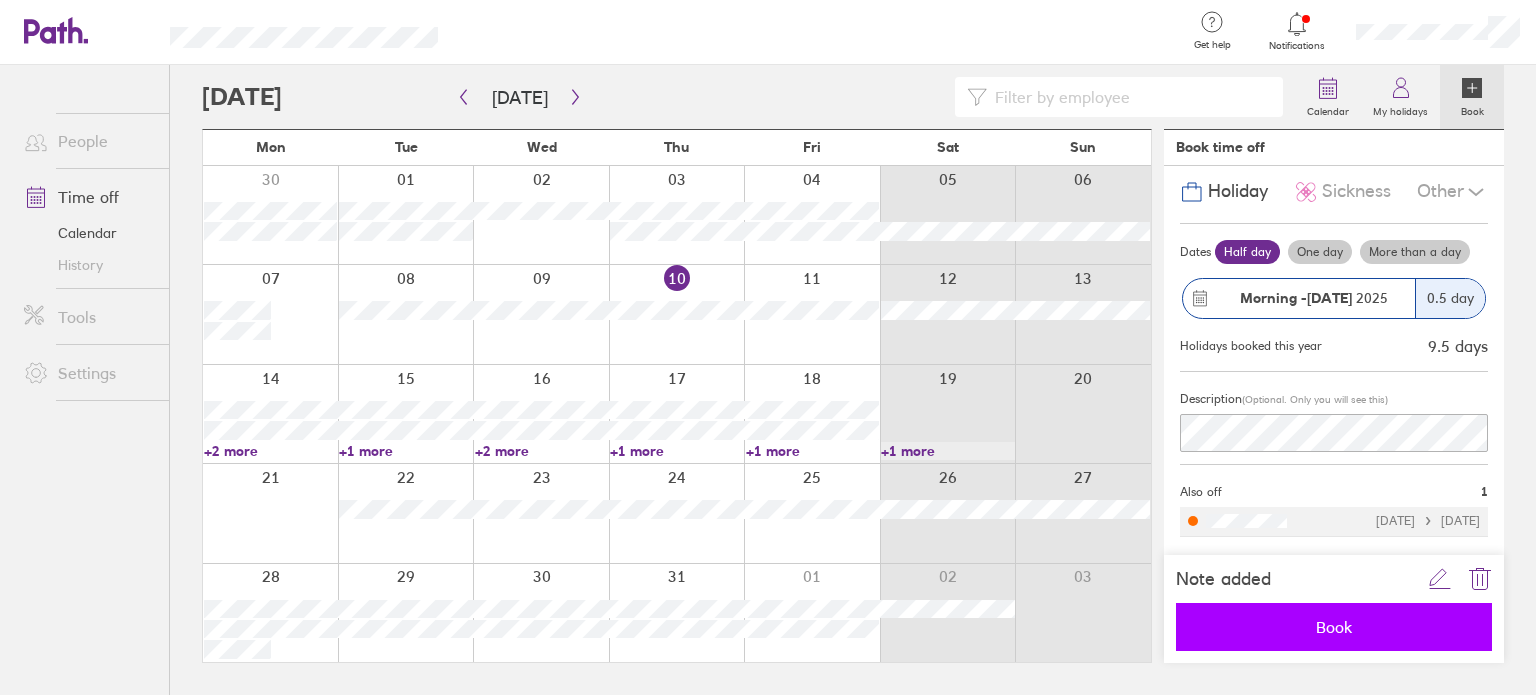 click on "Book" at bounding box center (1334, 627) 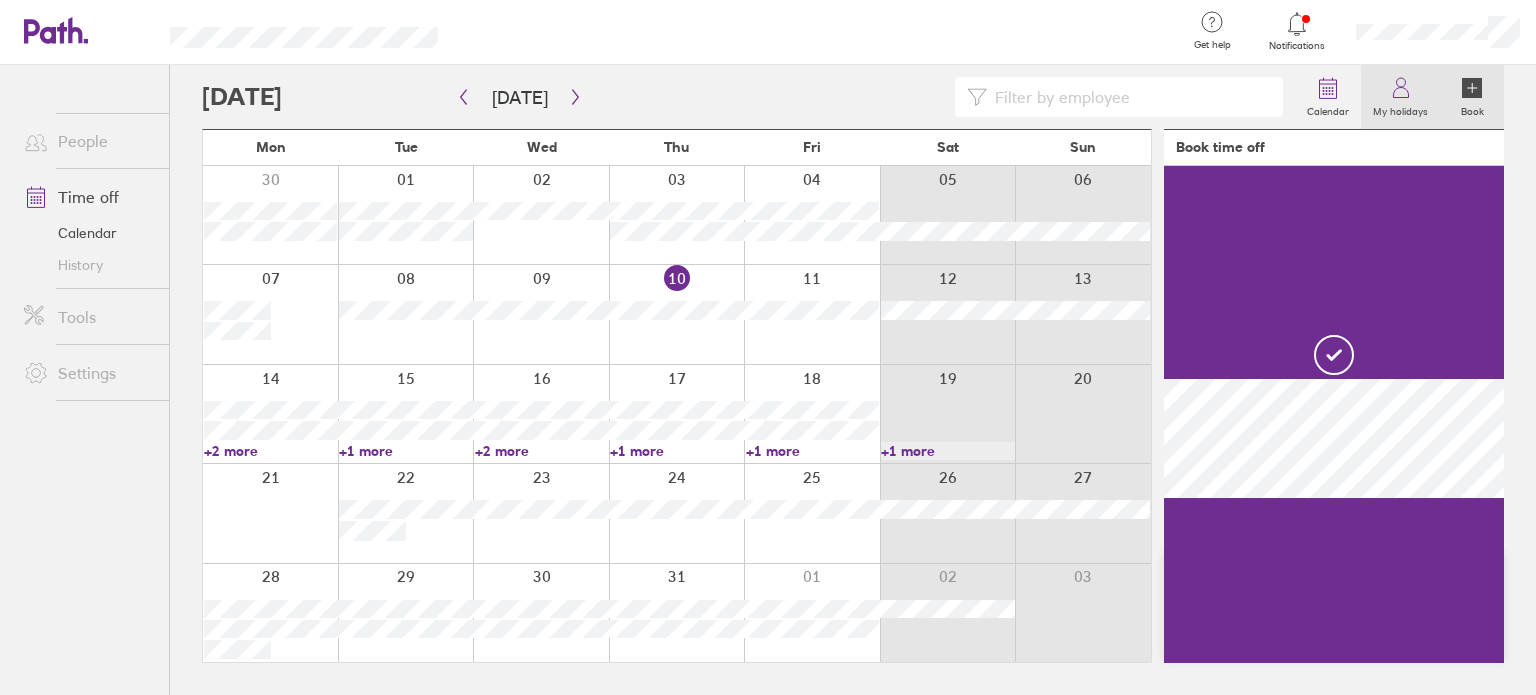 click on "My holidays" at bounding box center [1400, 109] 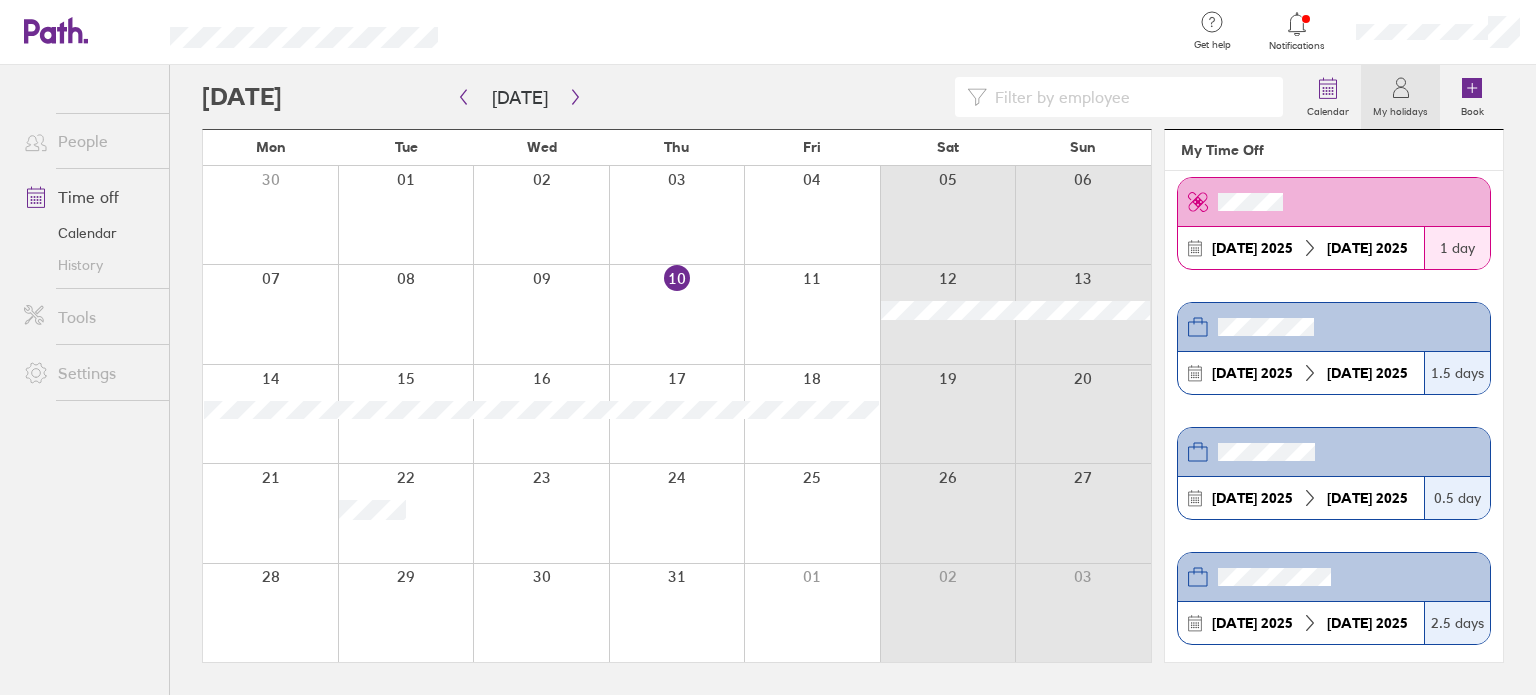 scroll, scrollTop: 286, scrollLeft: 0, axis: vertical 